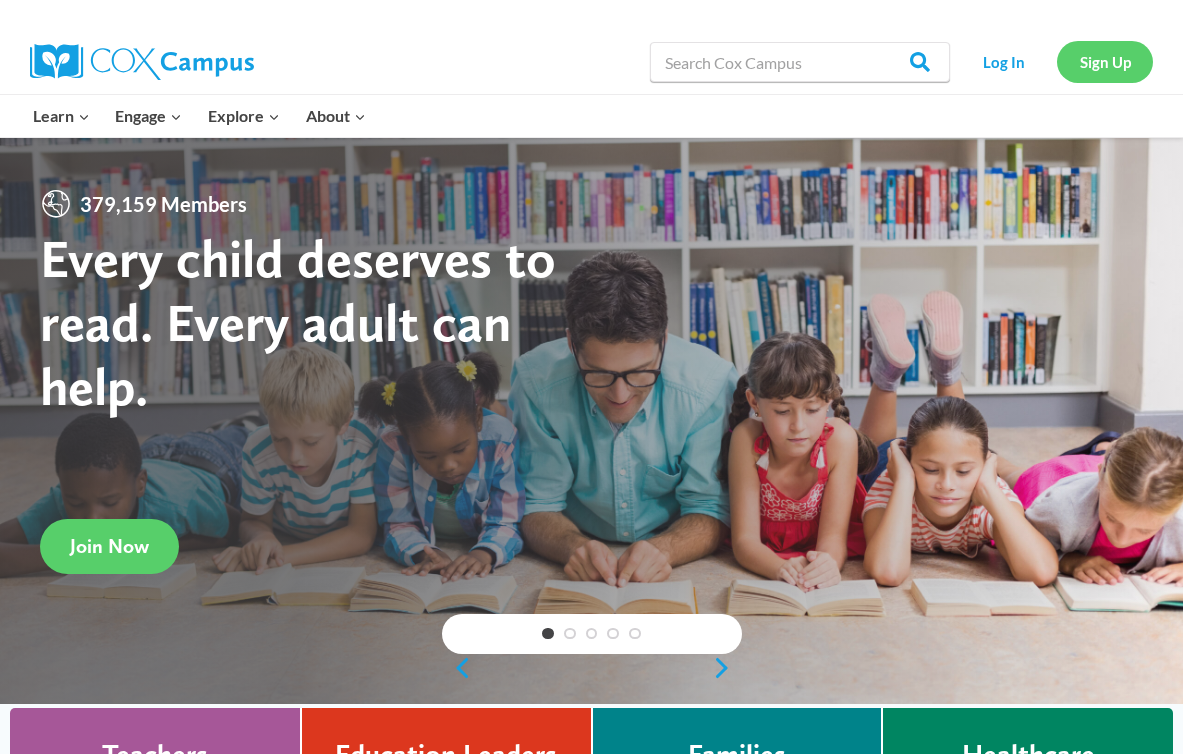 scroll, scrollTop: 0, scrollLeft: 0, axis: both 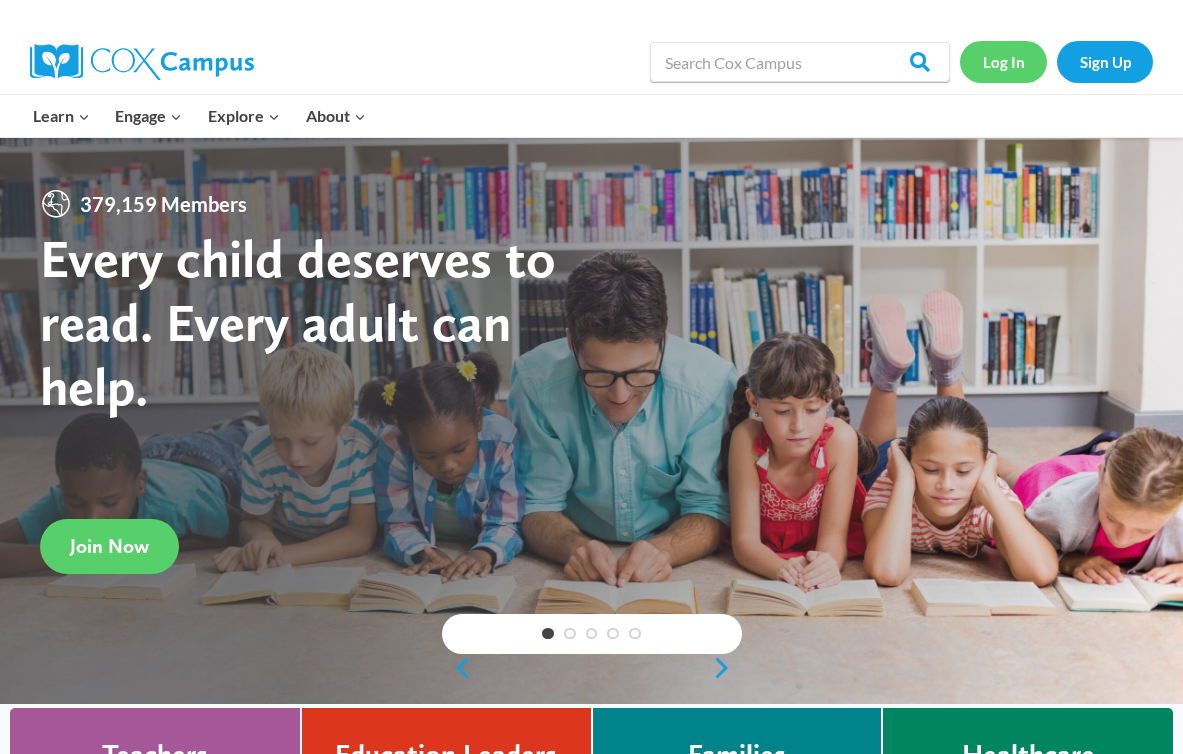 click on "Log In" at bounding box center [1003, 61] 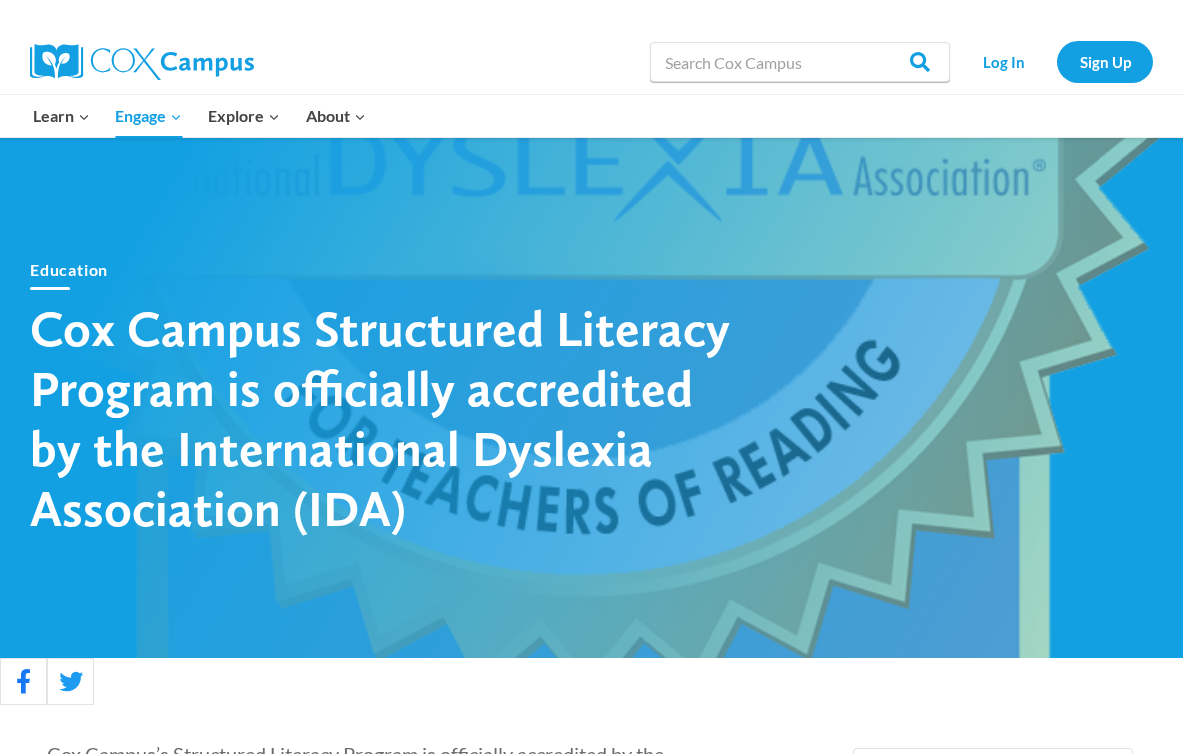 scroll, scrollTop: 0, scrollLeft: 0, axis: both 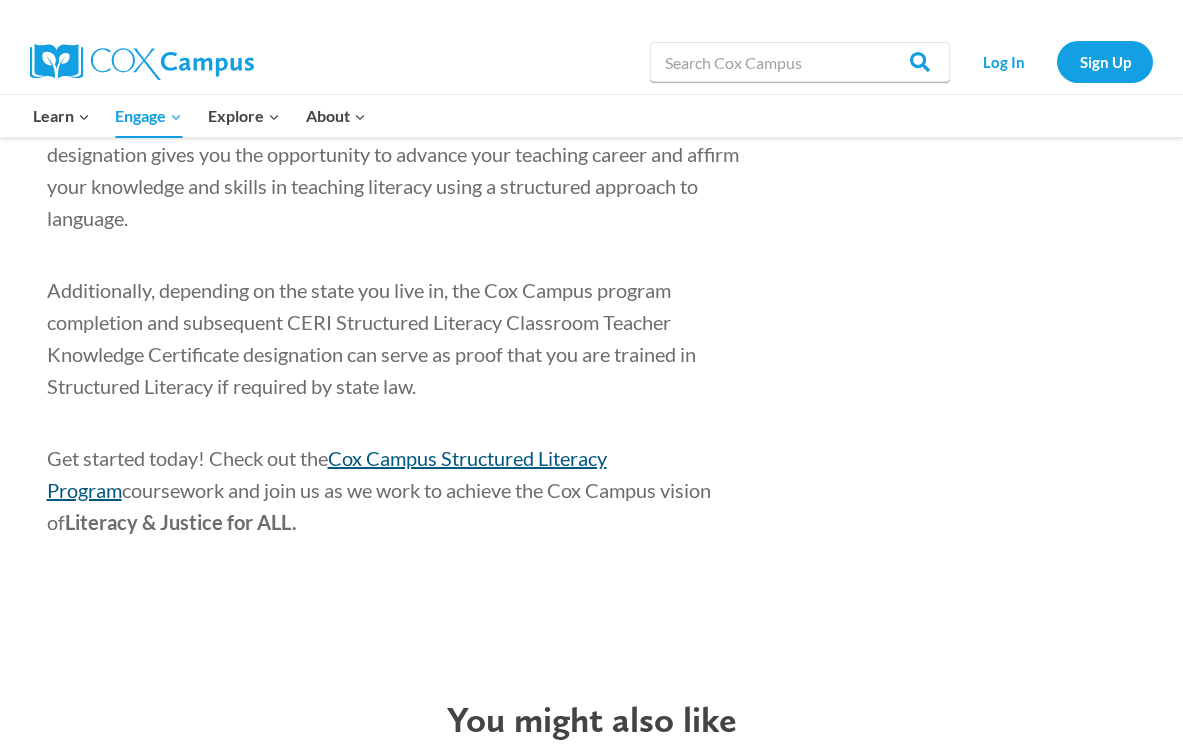 click on "Cox Campus Structured Literacy Program" at bounding box center (327, 474) 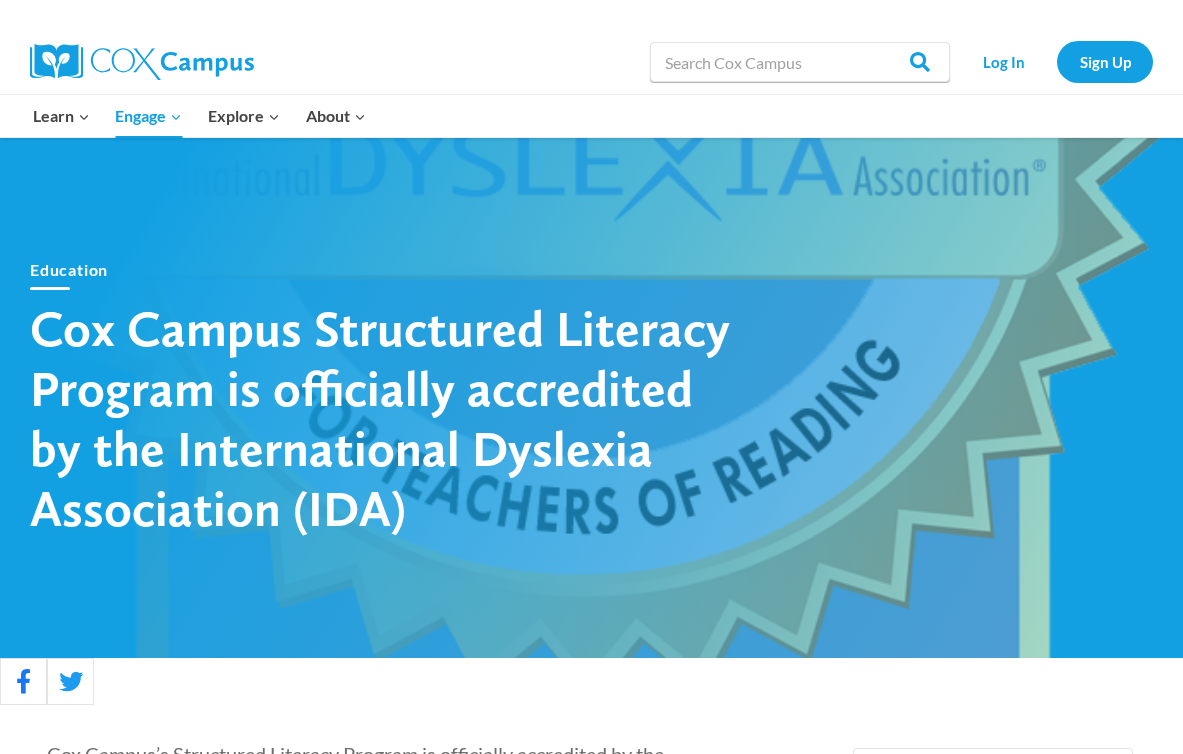 scroll, scrollTop: 0, scrollLeft: 0, axis: both 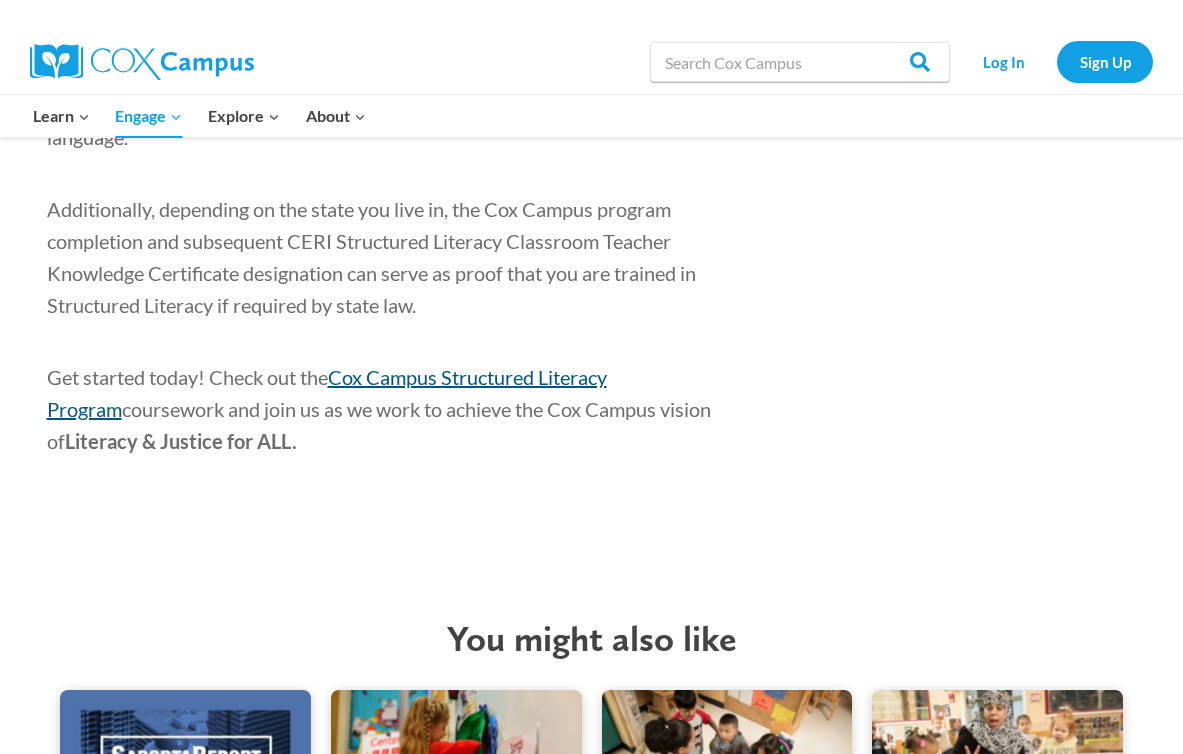 click on "Cox Campus Structured Literacy Program" at bounding box center [327, 393] 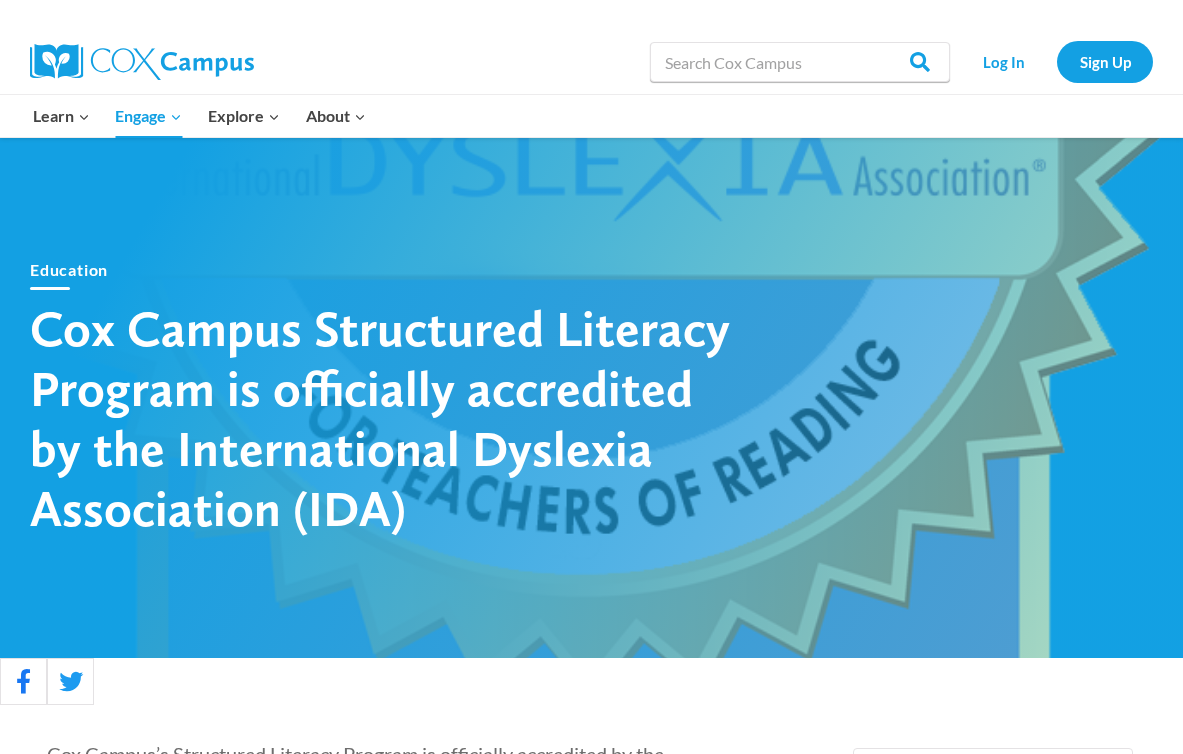 scroll, scrollTop: 1, scrollLeft: 0, axis: vertical 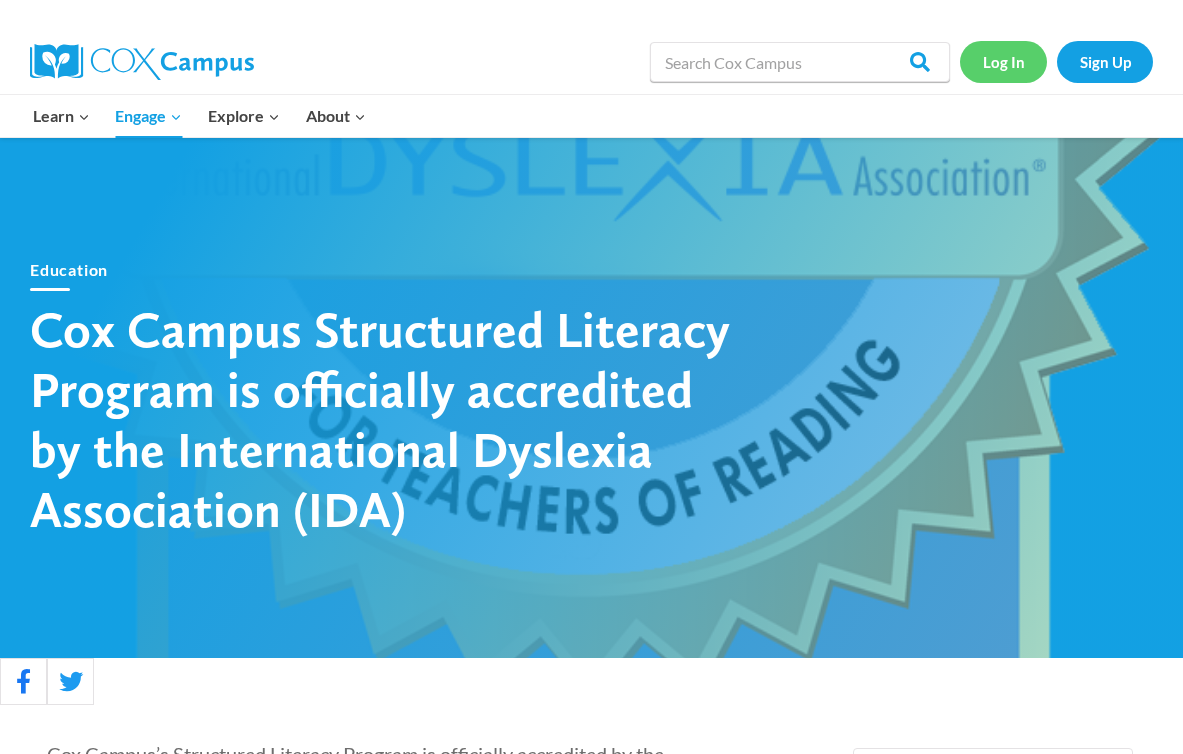 click on "Log In" at bounding box center [1003, 61] 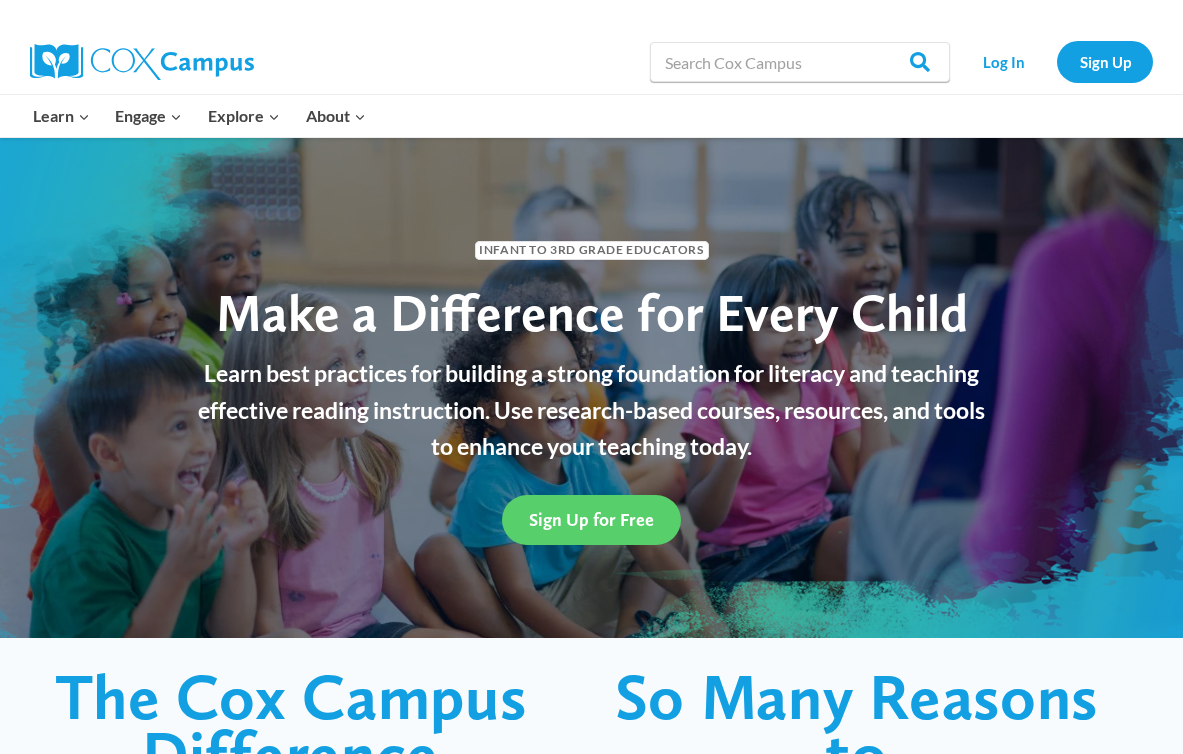 scroll, scrollTop: 0, scrollLeft: 0, axis: both 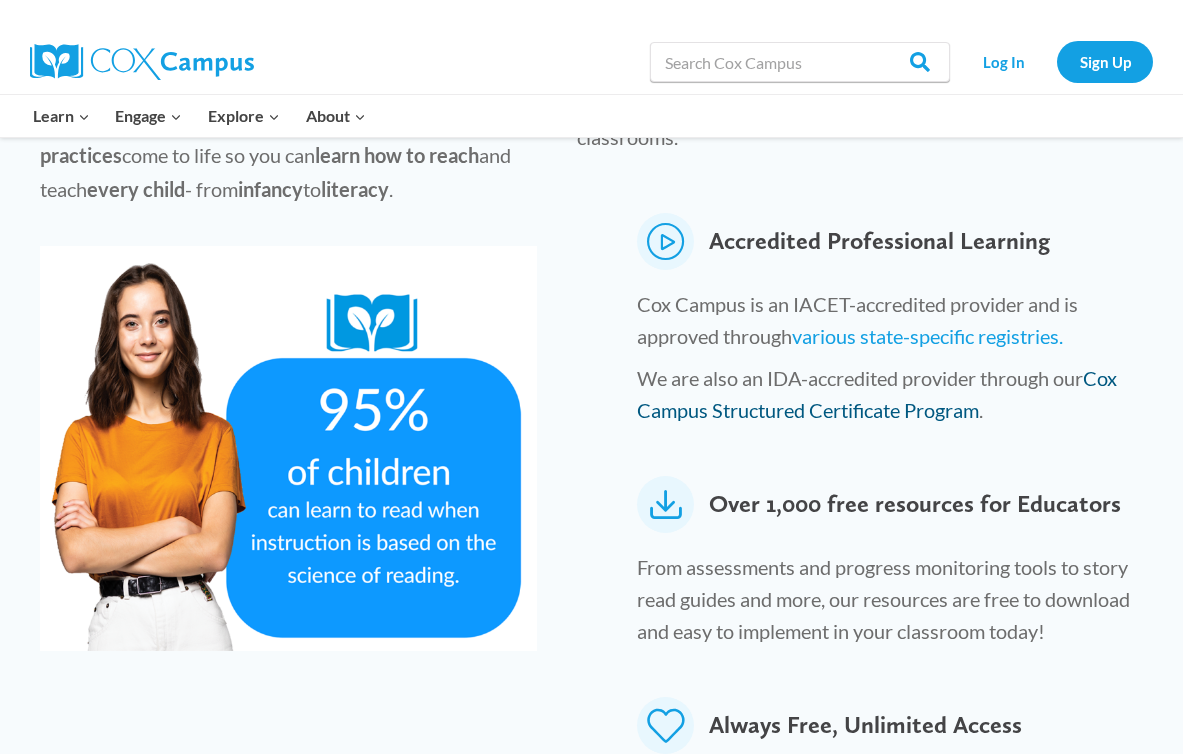 click on "Cox Campus Structured Certificate Program" at bounding box center [877, 394] 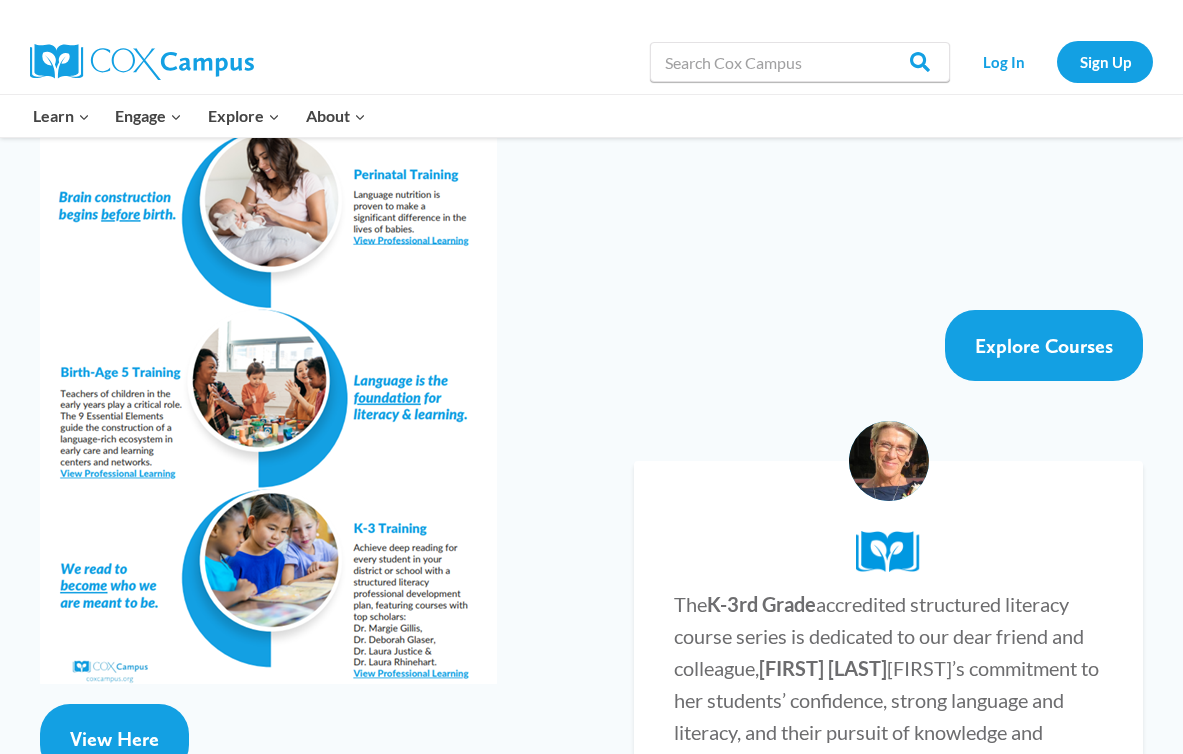 scroll, scrollTop: 3609, scrollLeft: 0, axis: vertical 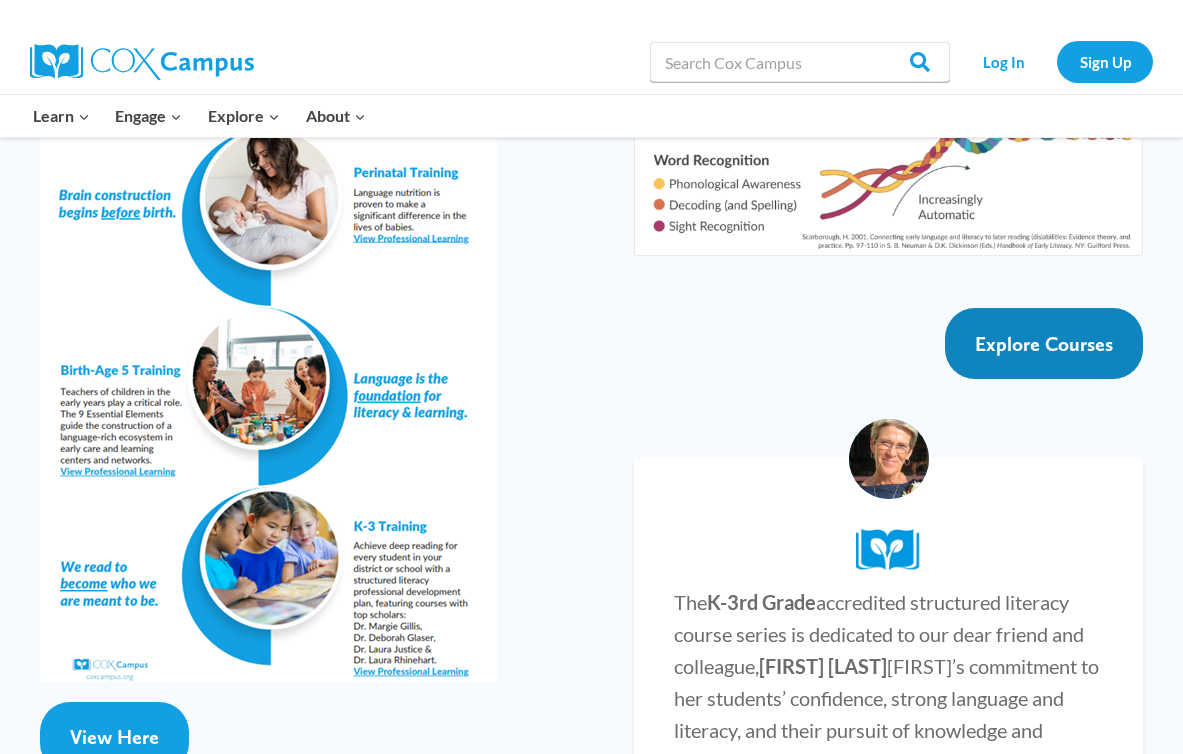 click on "Explore Courses" at bounding box center [1044, 344] 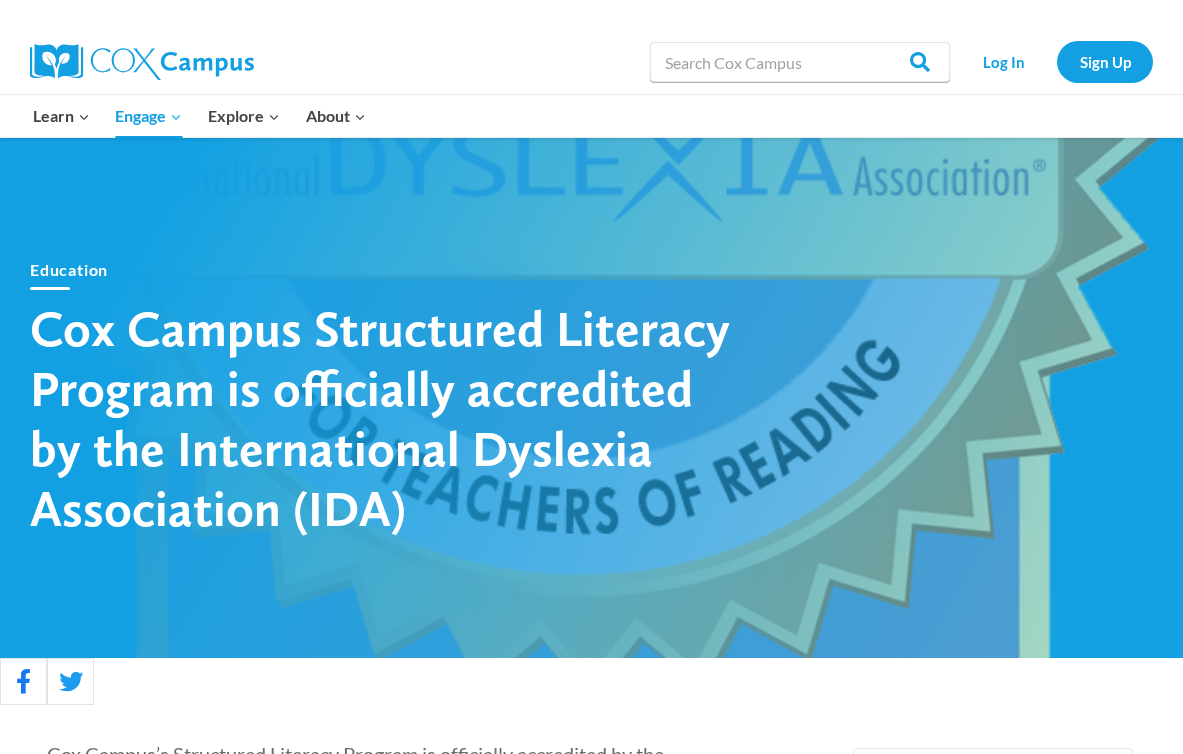 scroll, scrollTop: 3082, scrollLeft: 0, axis: vertical 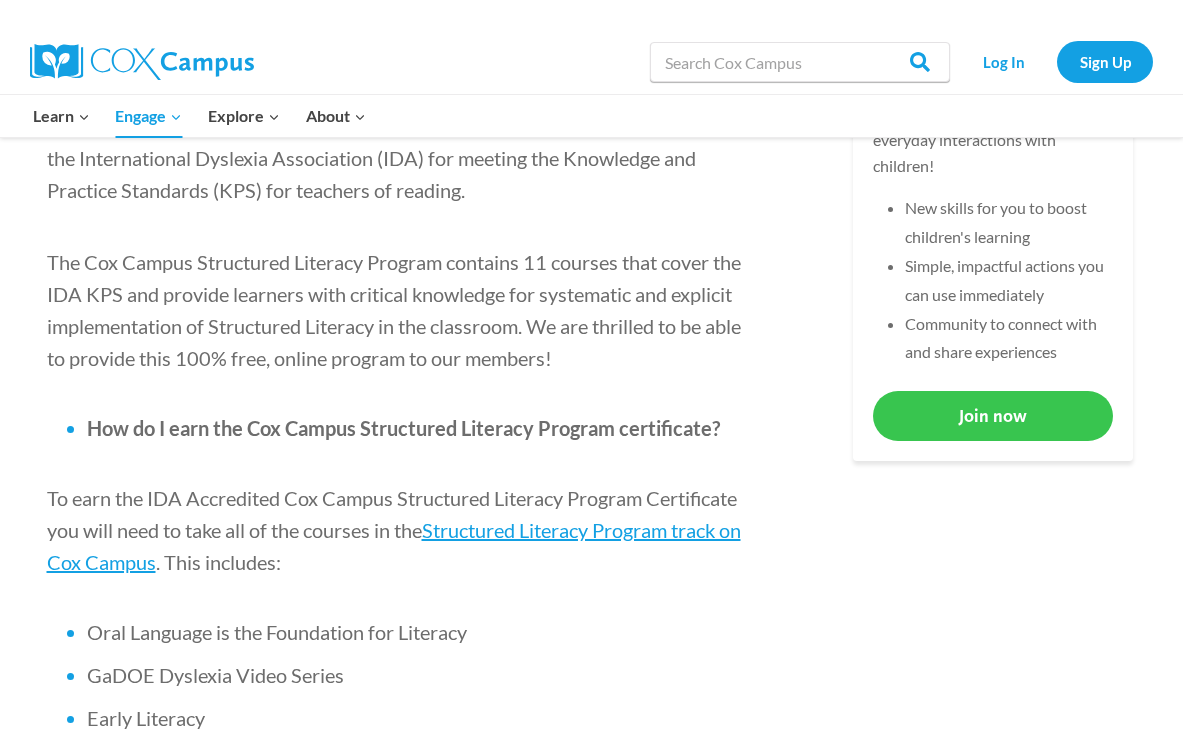 click on "Join now" at bounding box center (993, 415) 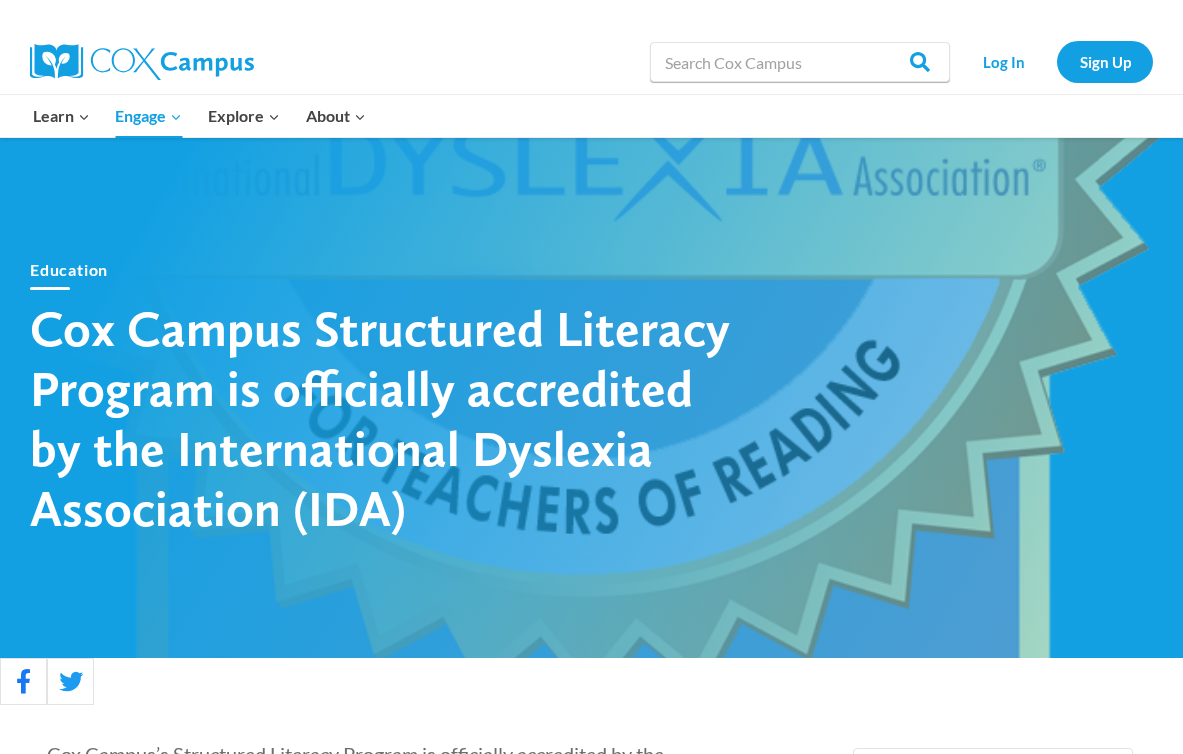 scroll, scrollTop: 0, scrollLeft: 0, axis: both 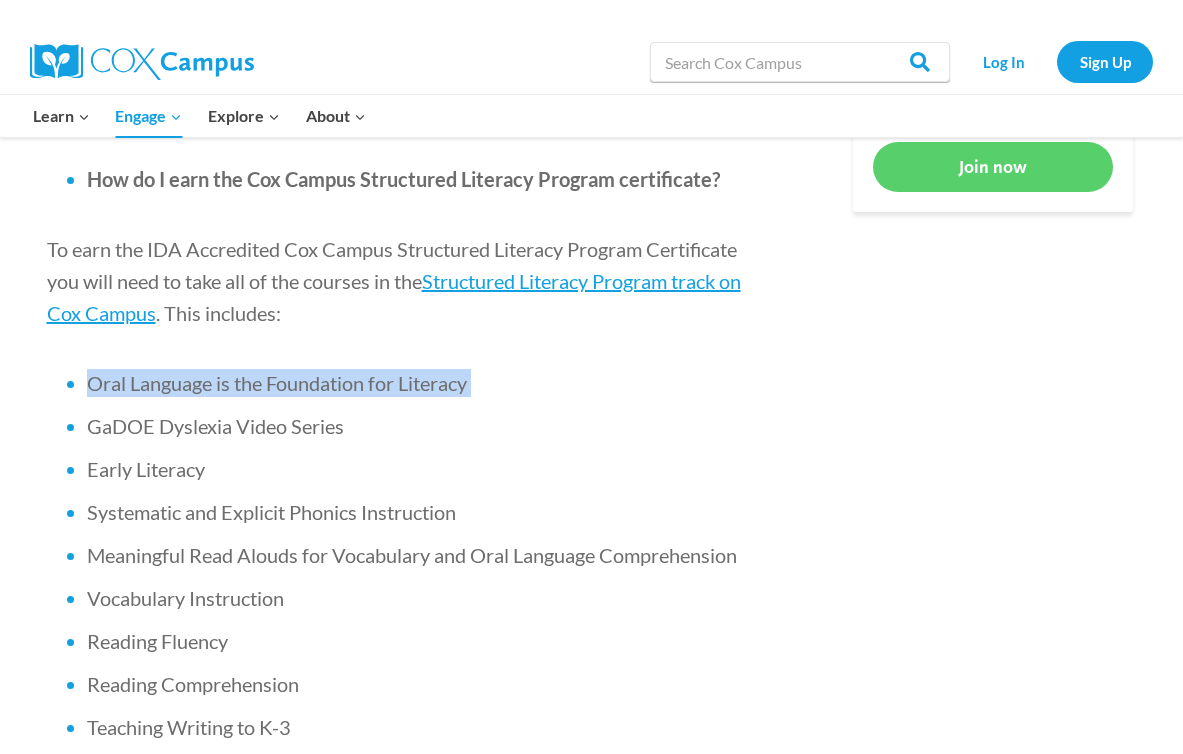 drag, startPoint x: 86, startPoint y: 387, endPoint x: 505, endPoint y: 371, distance: 419.3054 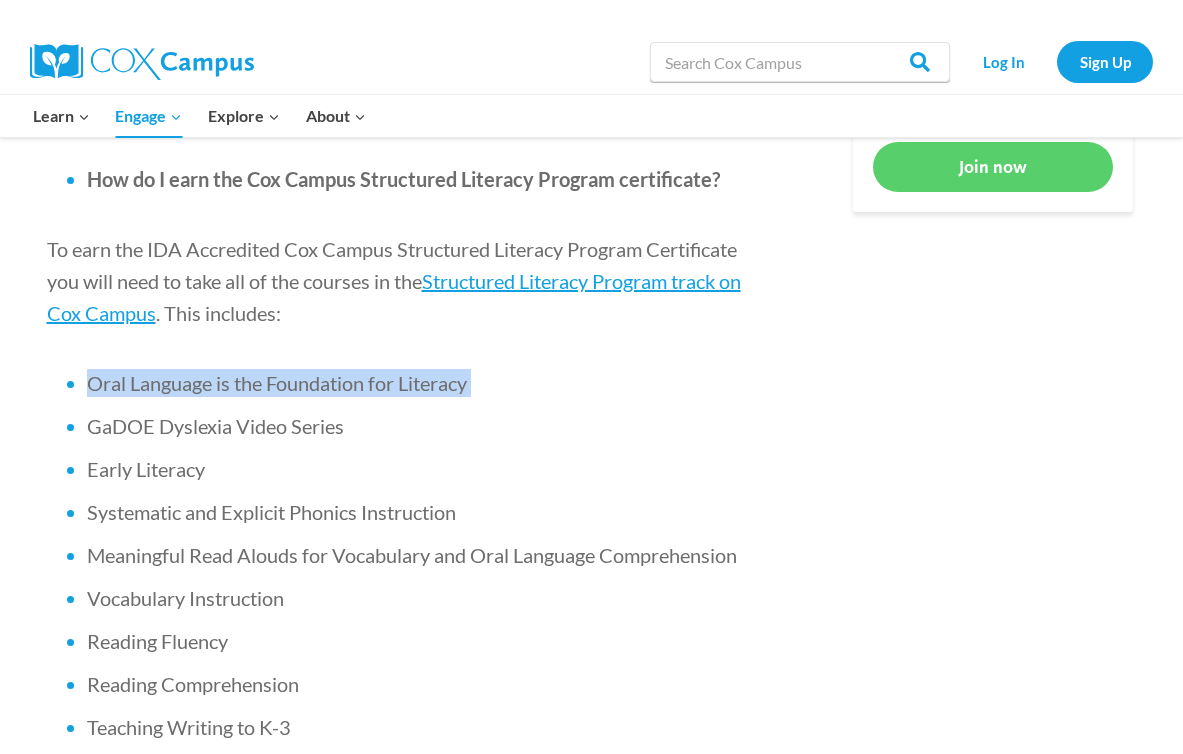 click on "Oral Language is the Foundation for Literacy" at bounding box center (417, 383) 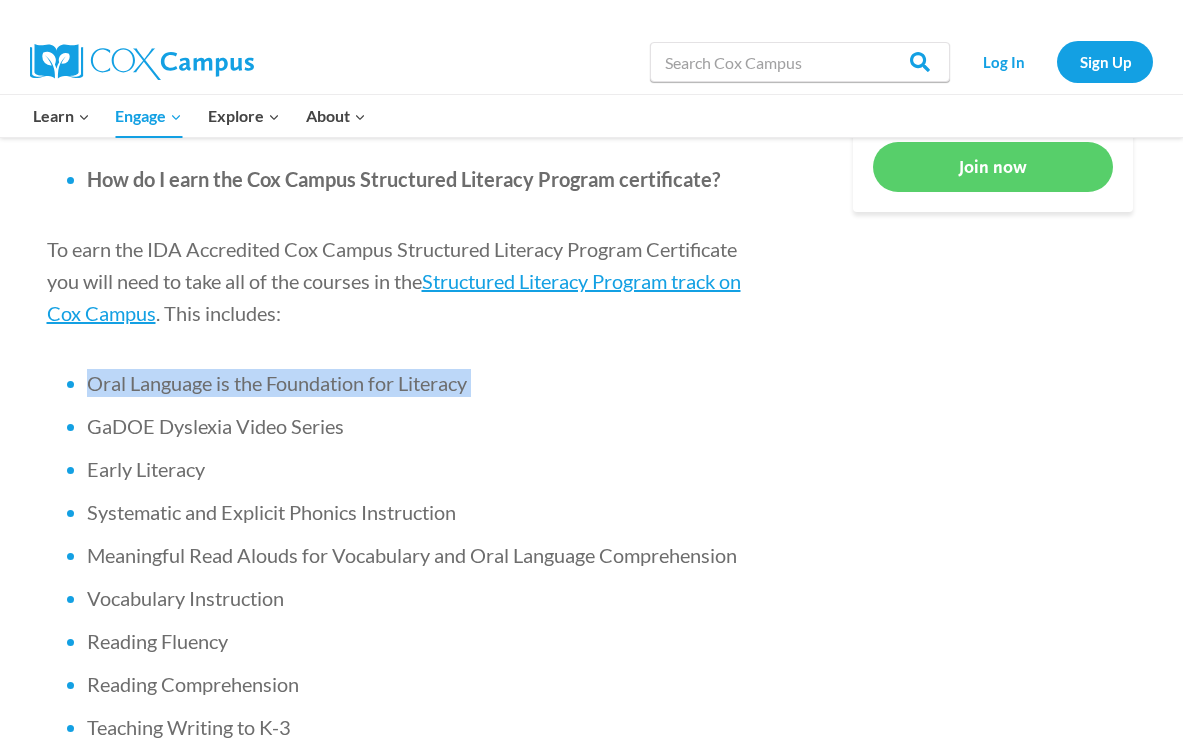 copy on "Oral Language is the Foundation for Literacy" 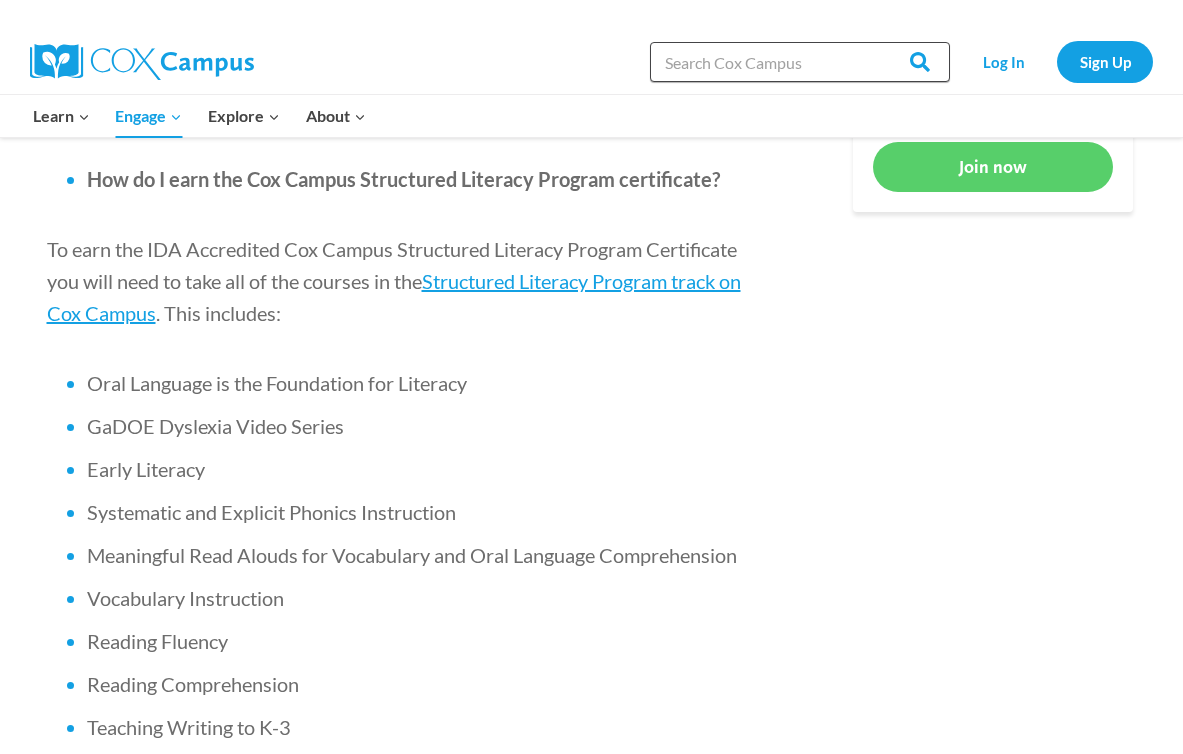 click on "Search in https://coxcampus.org/" at bounding box center (800, 62) 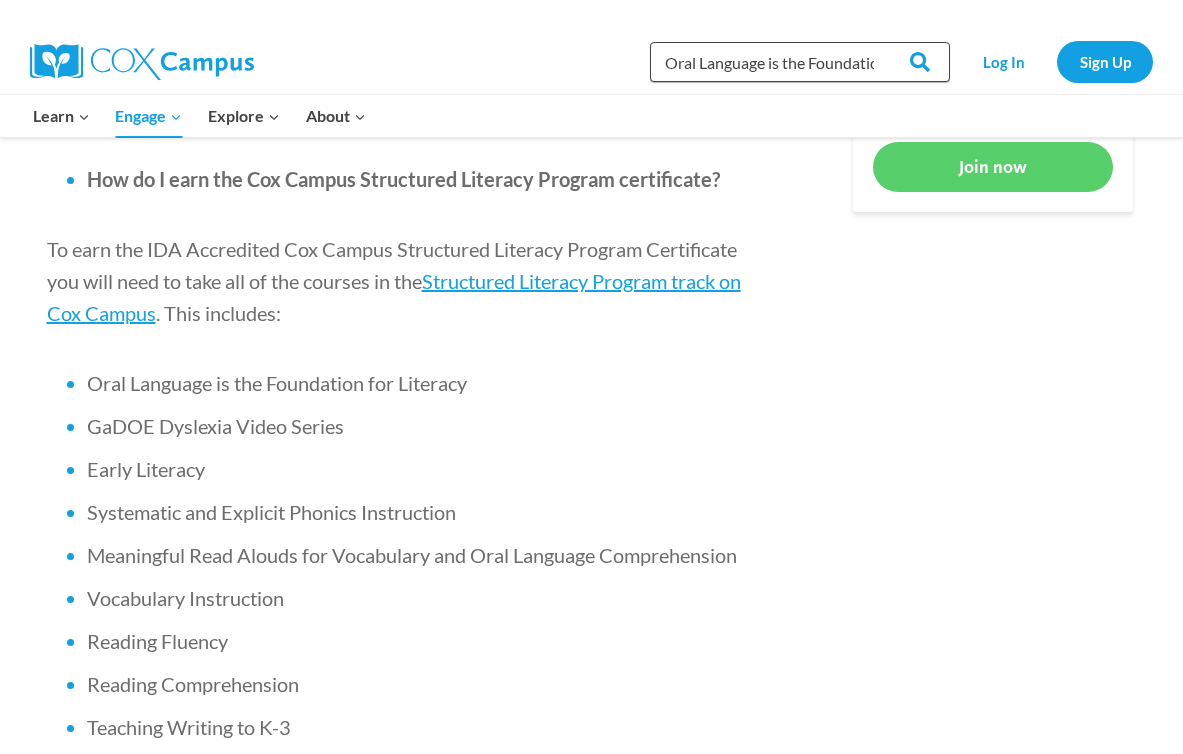 scroll, scrollTop: 0, scrollLeft: 101, axis: horizontal 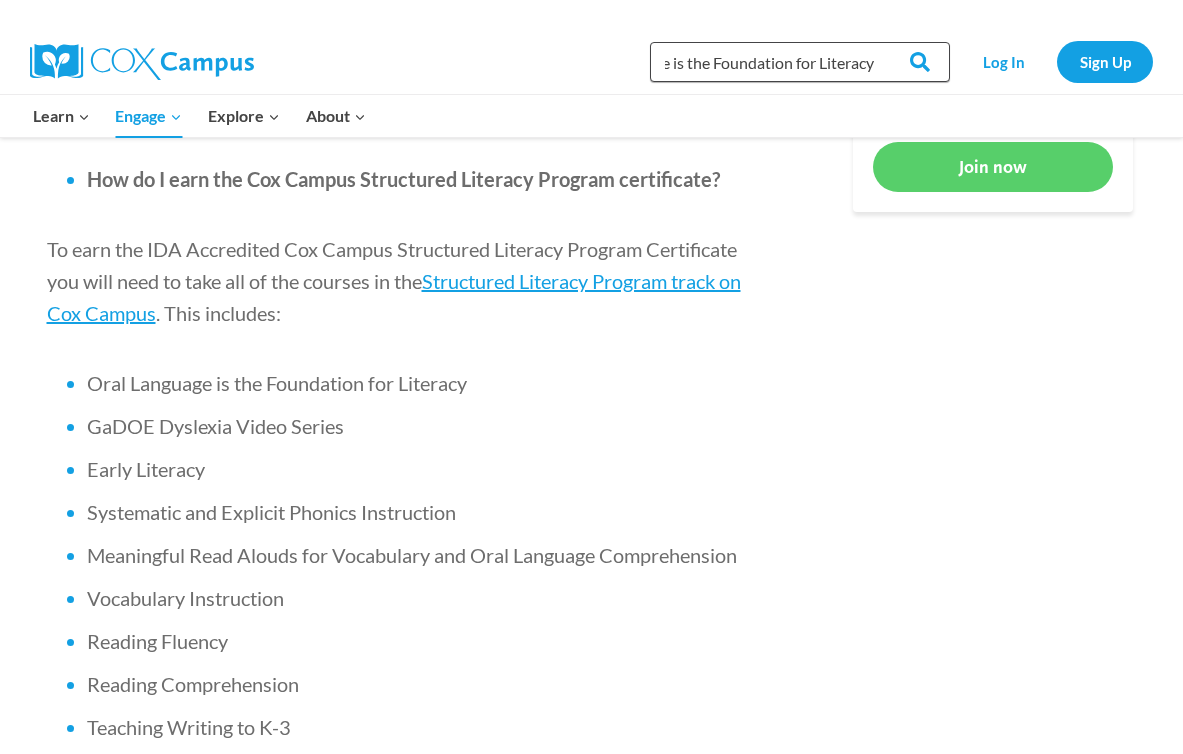 type on "Oral Language is the Foundation for Literacy" 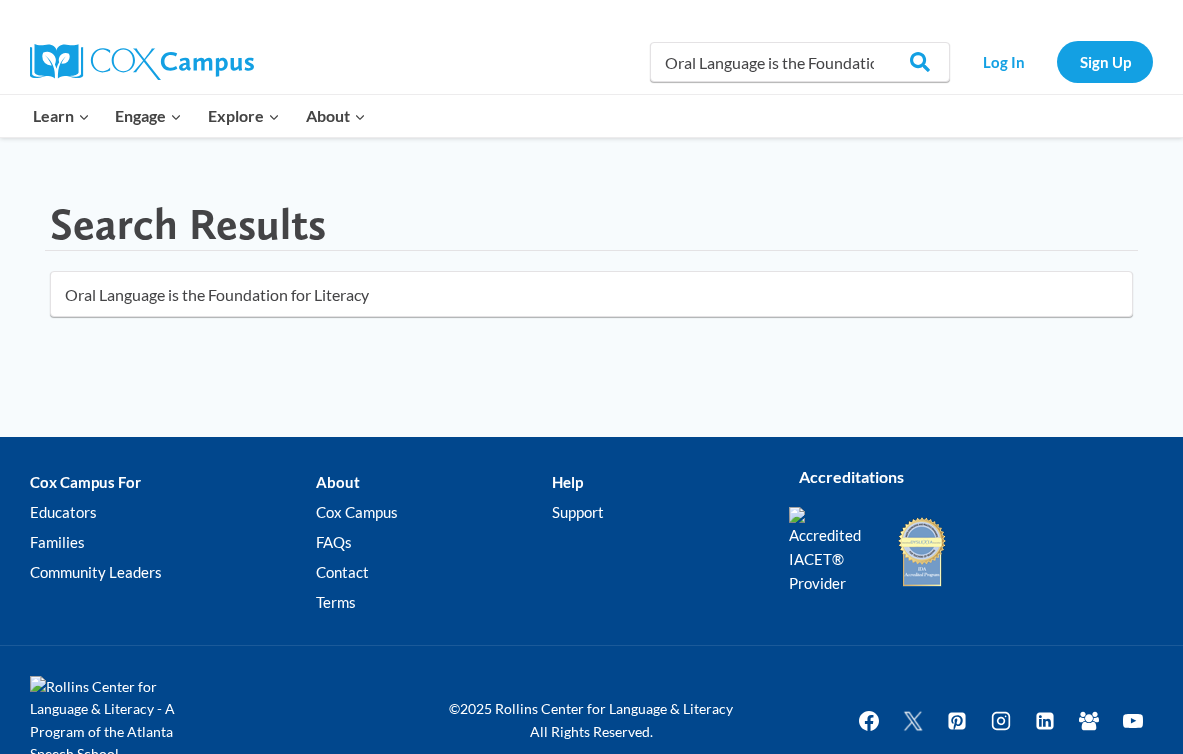 scroll, scrollTop: 0, scrollLeft: 0, axis: both 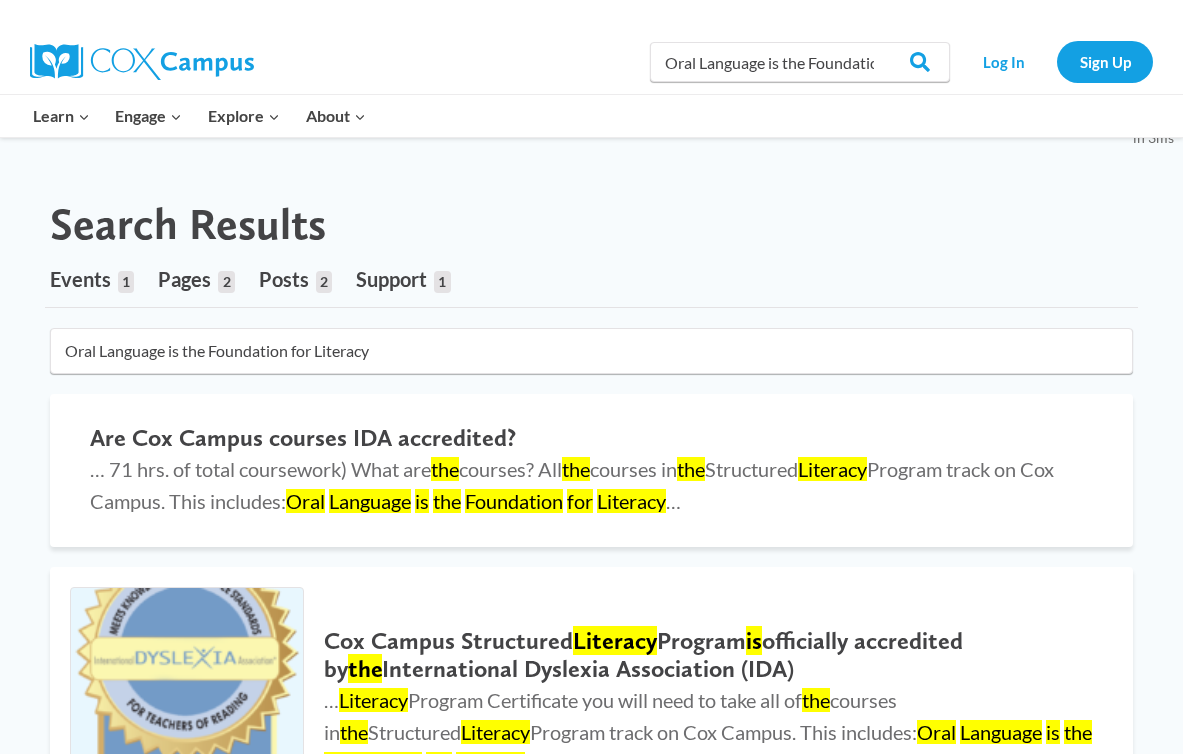 click on "Pages" at bounding box center (184, 279) 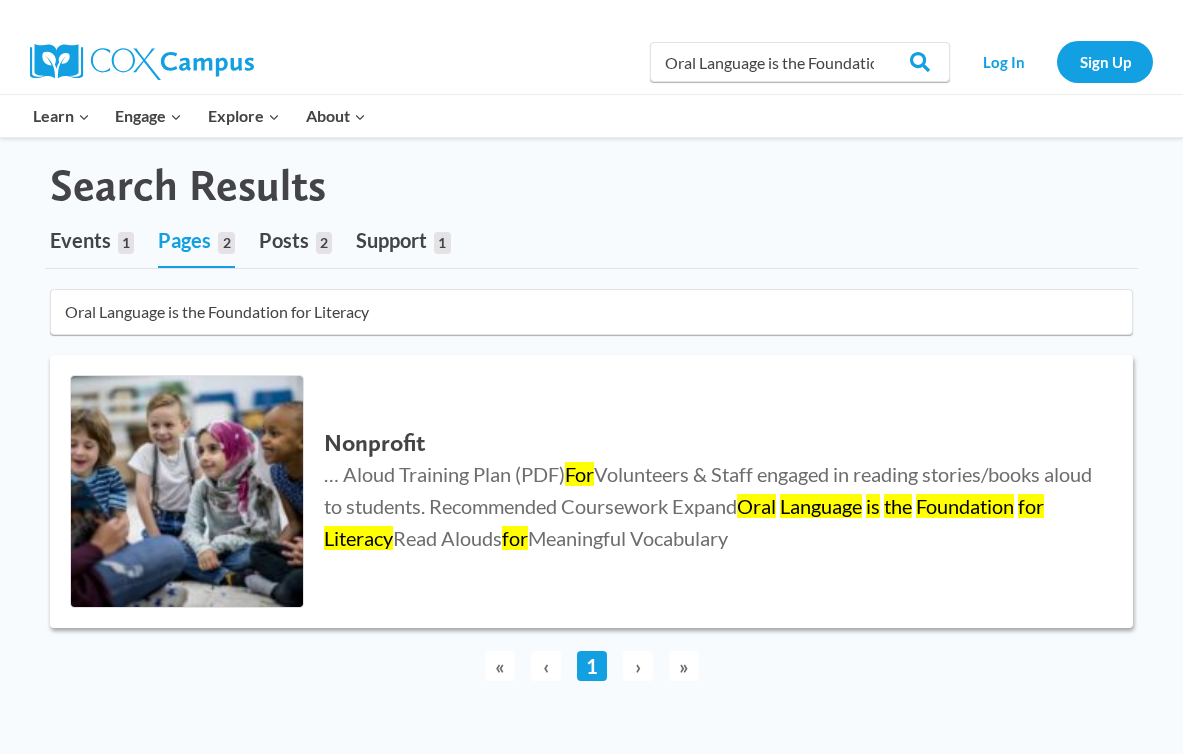 scroll, scrollTop: 0, scrollLeft: 0, axis: both 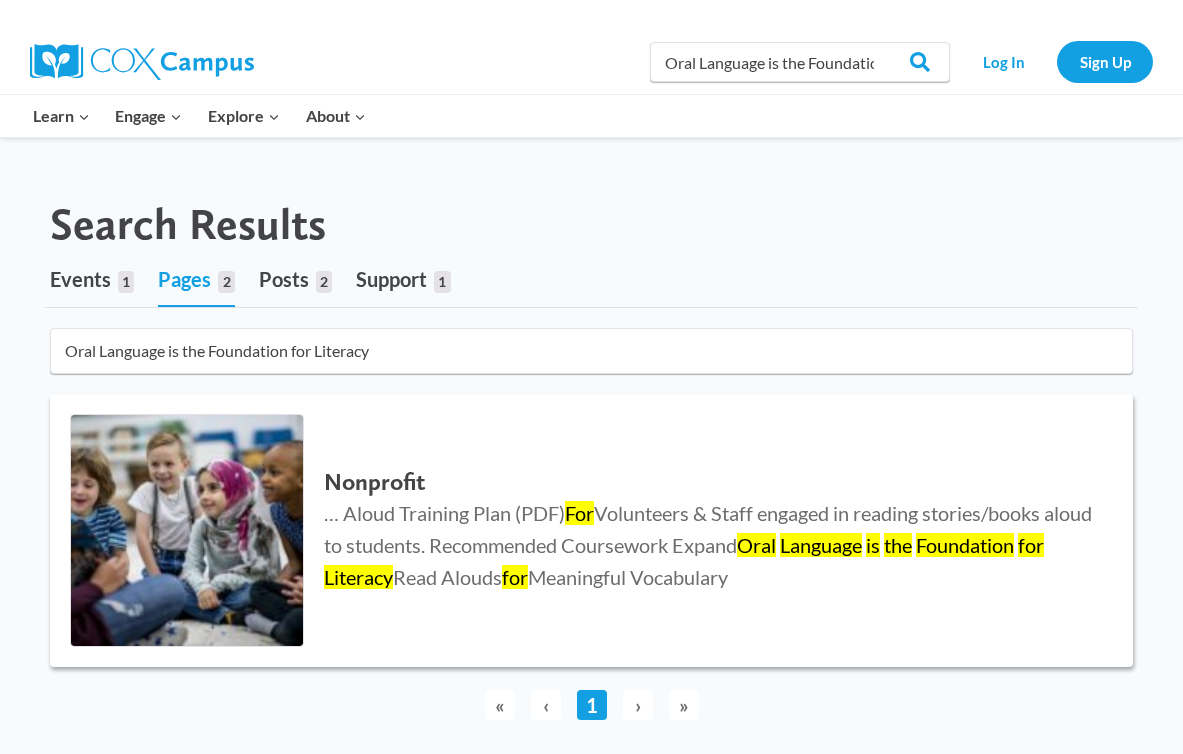 click on "Nonprofit" at bounding box center (708, 482) 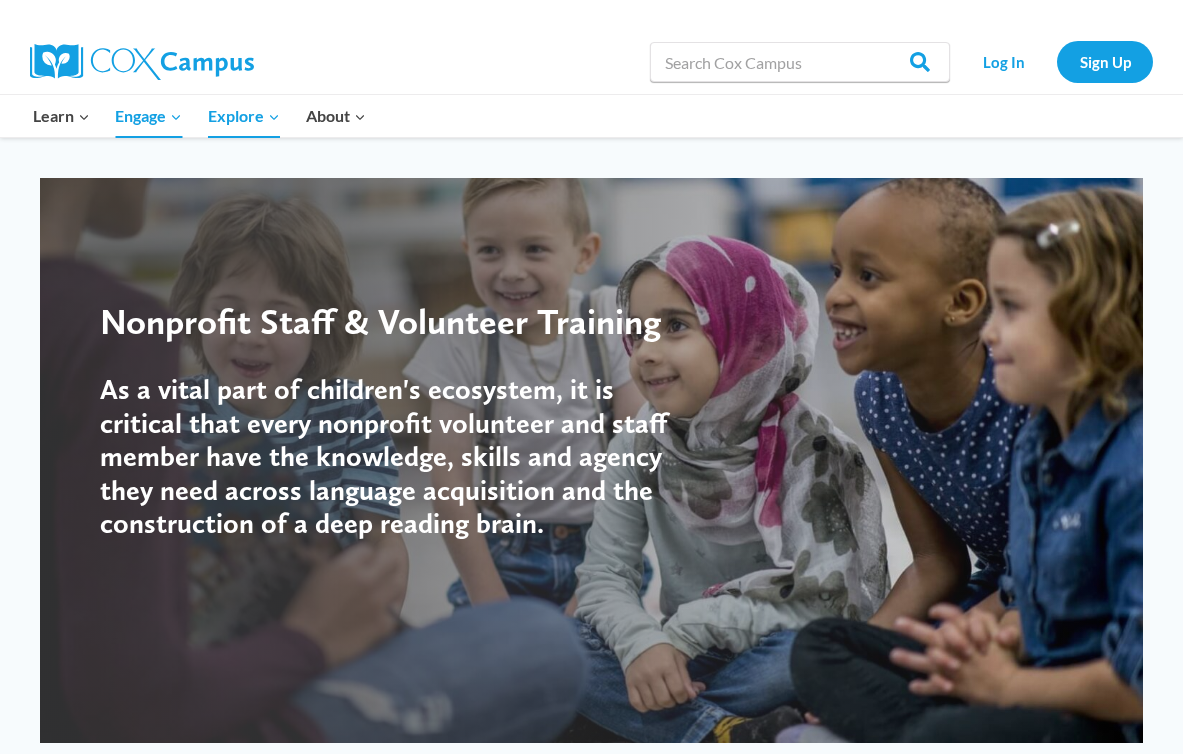 scroll, scrollTop: 0, scrollLeft: 0, axis: both 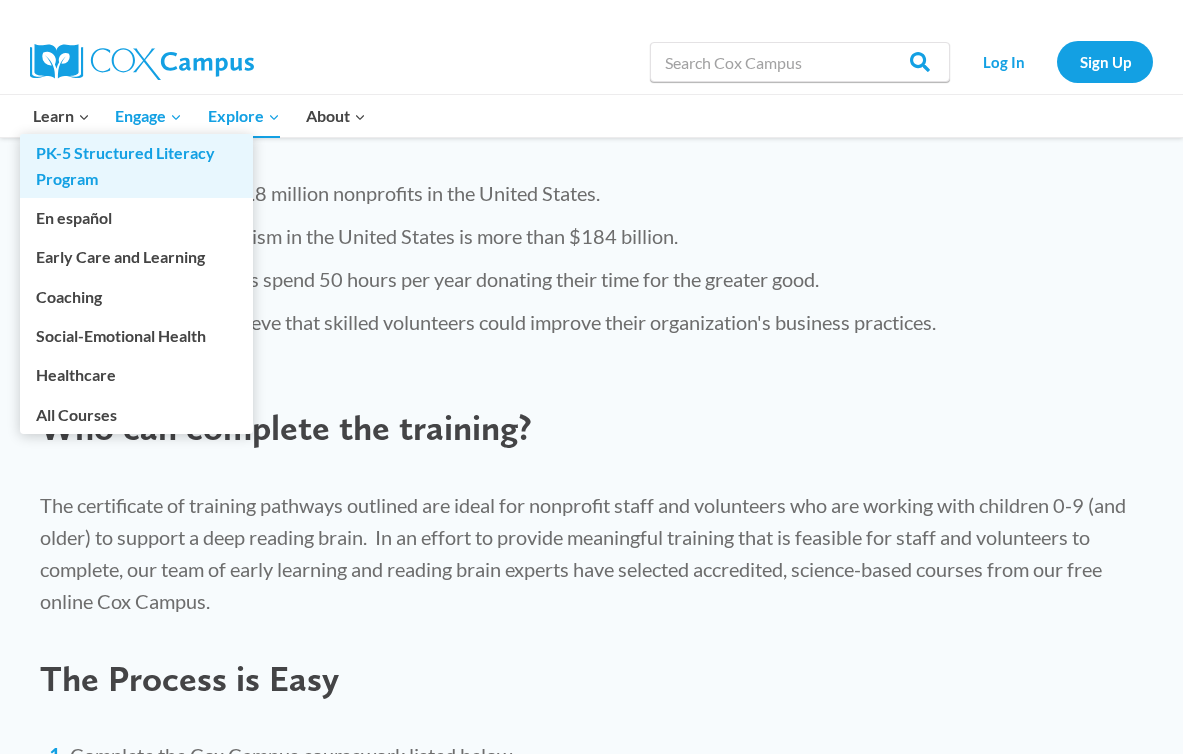click on "PK-5 Structured Literacy Program" at bounding box center [136, 166] 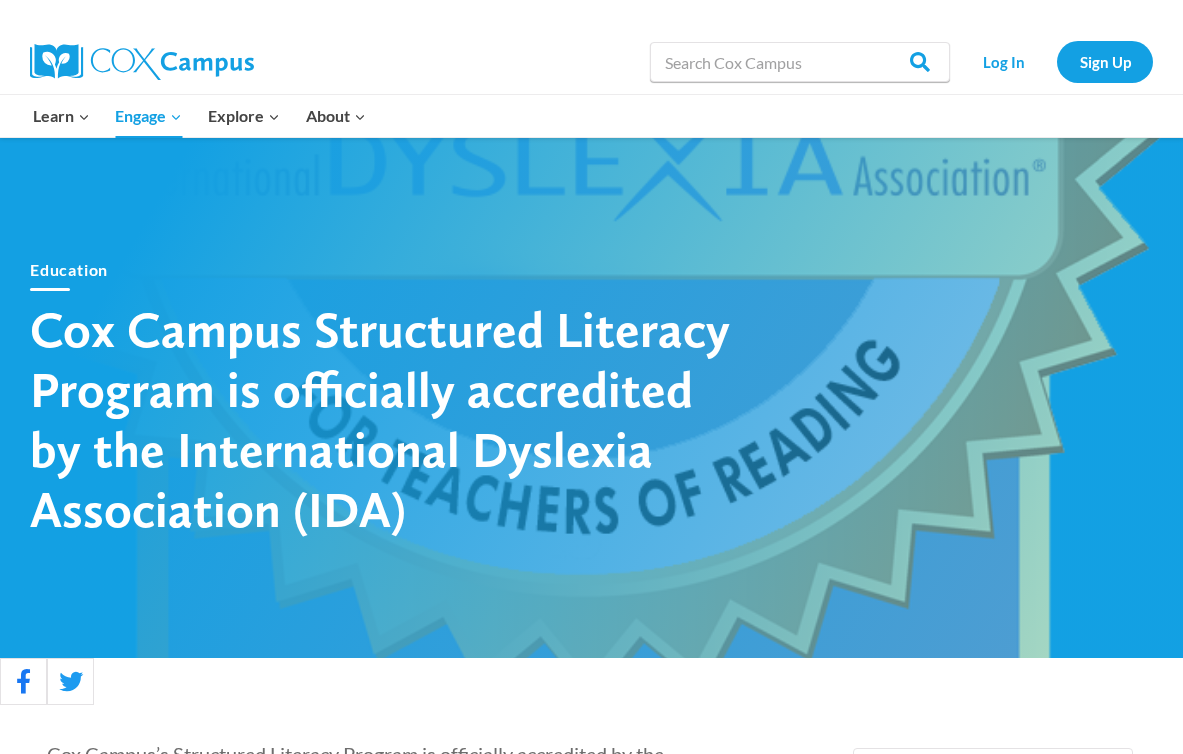 scroll, scrollTop: 168, scrollLeft: 0, axis: vertical 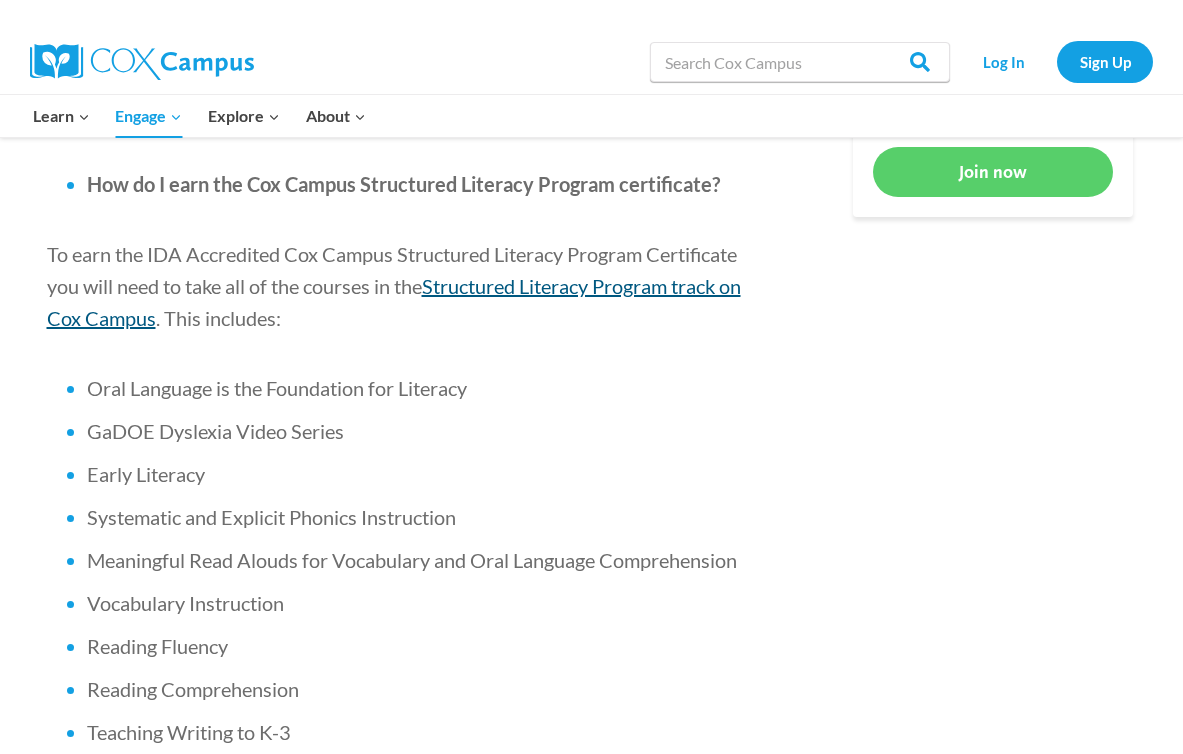 click on "Structured Literacy Program track on Cox Campus" at bounding box center [394, 302] 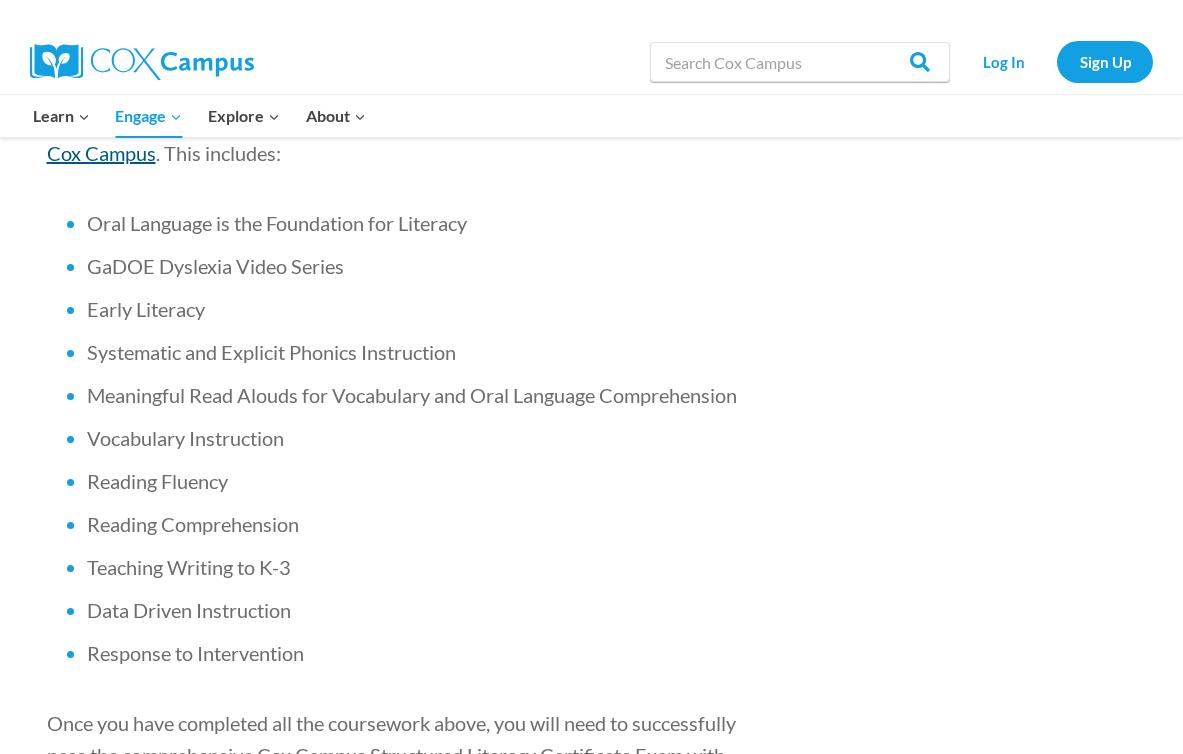 scroll, scrollTop: 1308, scrollLeft: 0, axis: vertical 